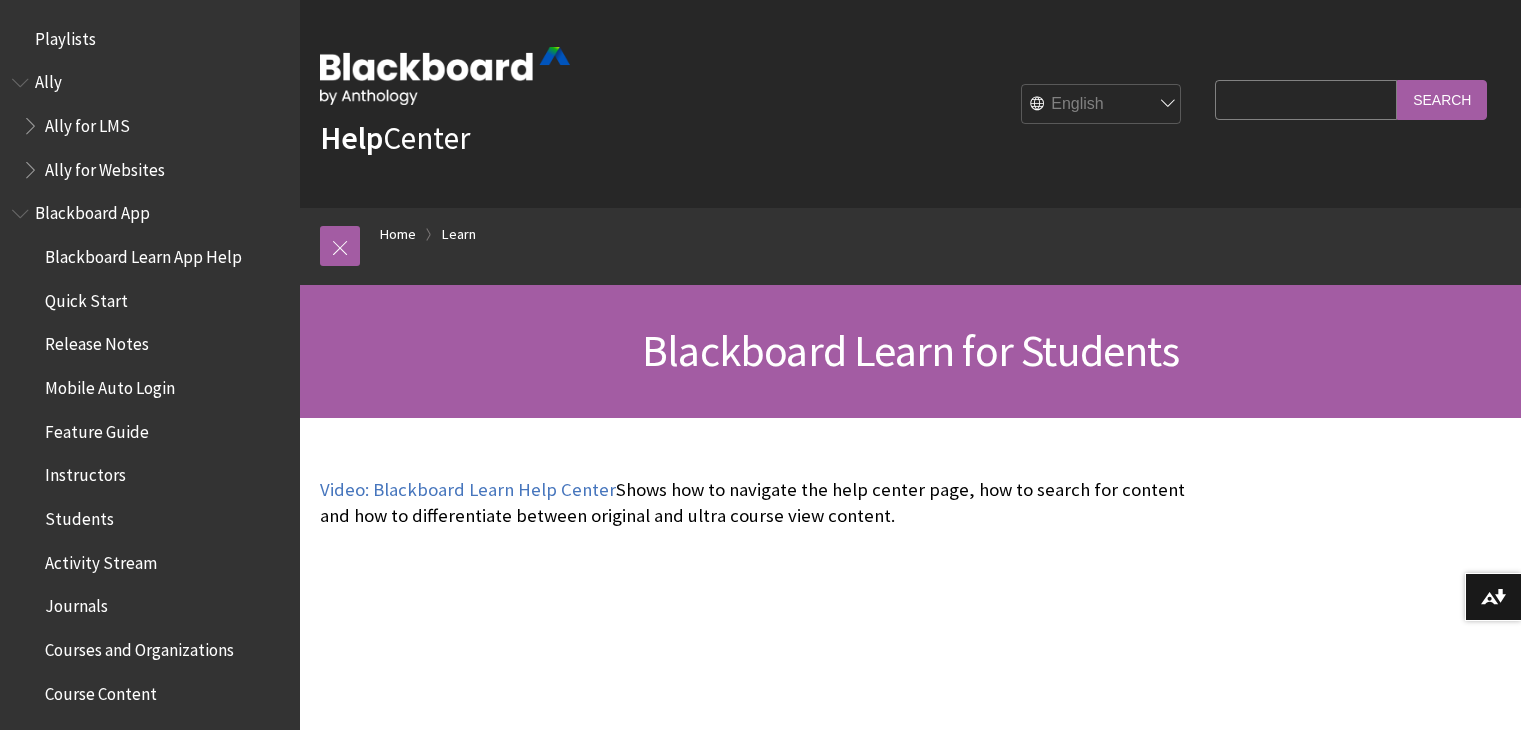 scroll, scrollTop: 0, scrollLeft: 0, axis: both 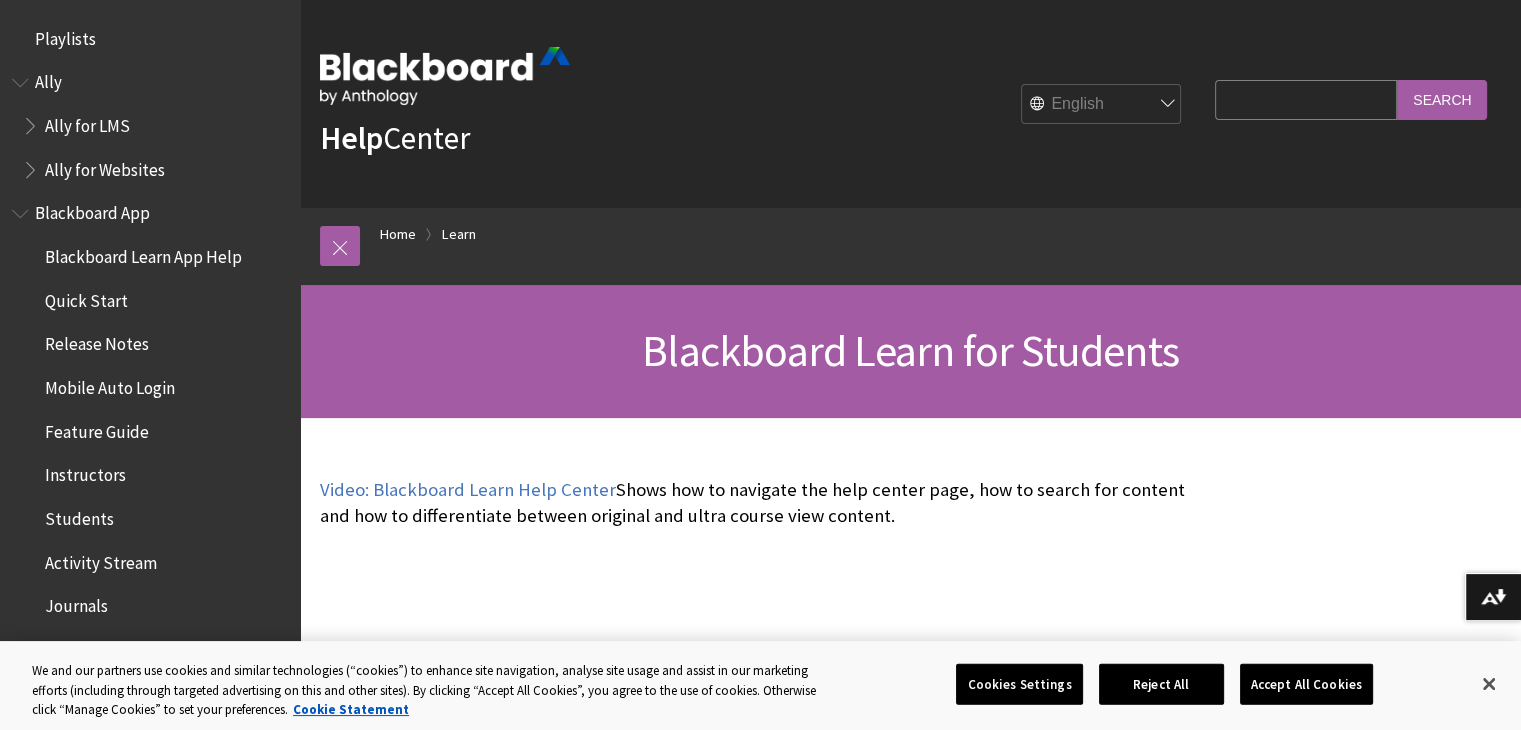 click on "Search Query" at bounding box center (1306, 99) 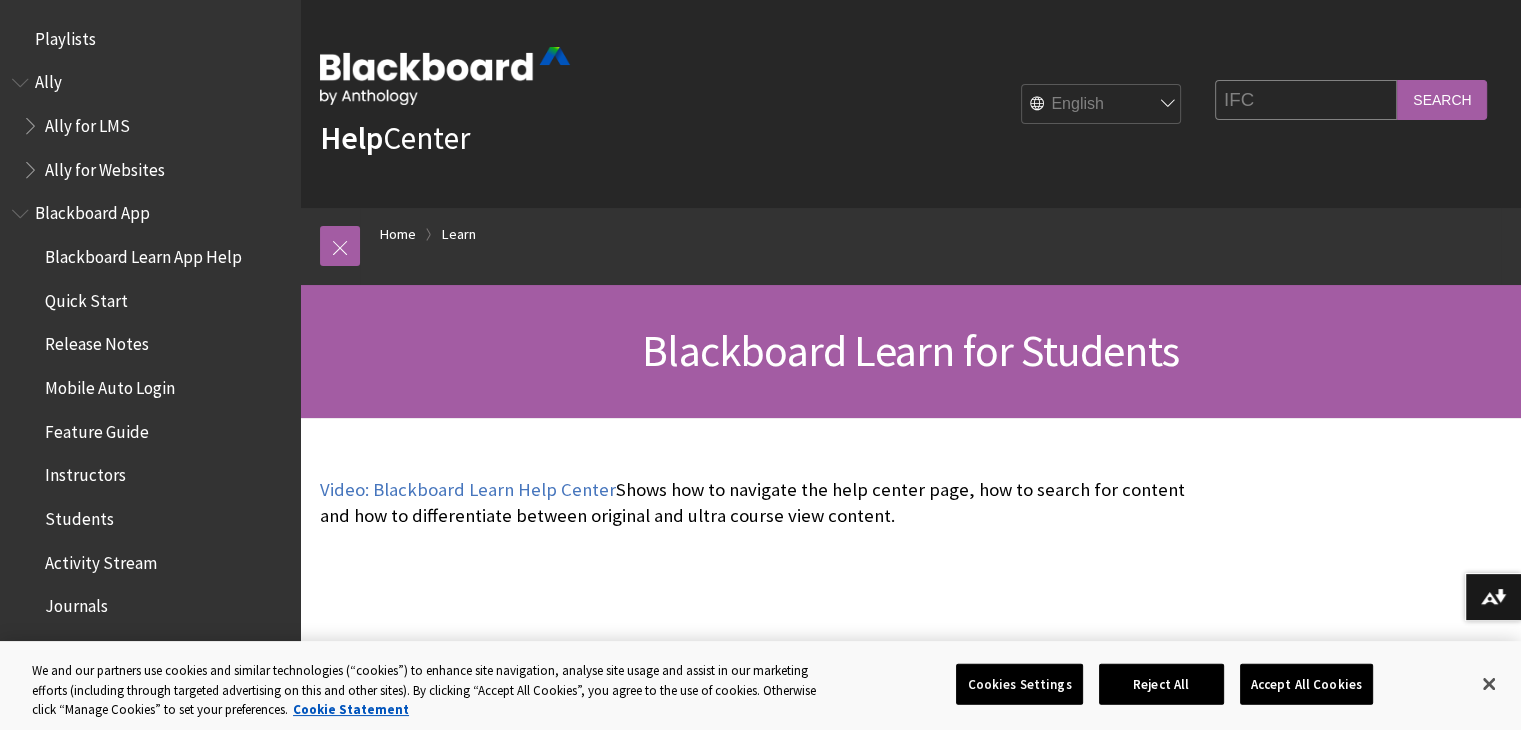 type on "IFC" 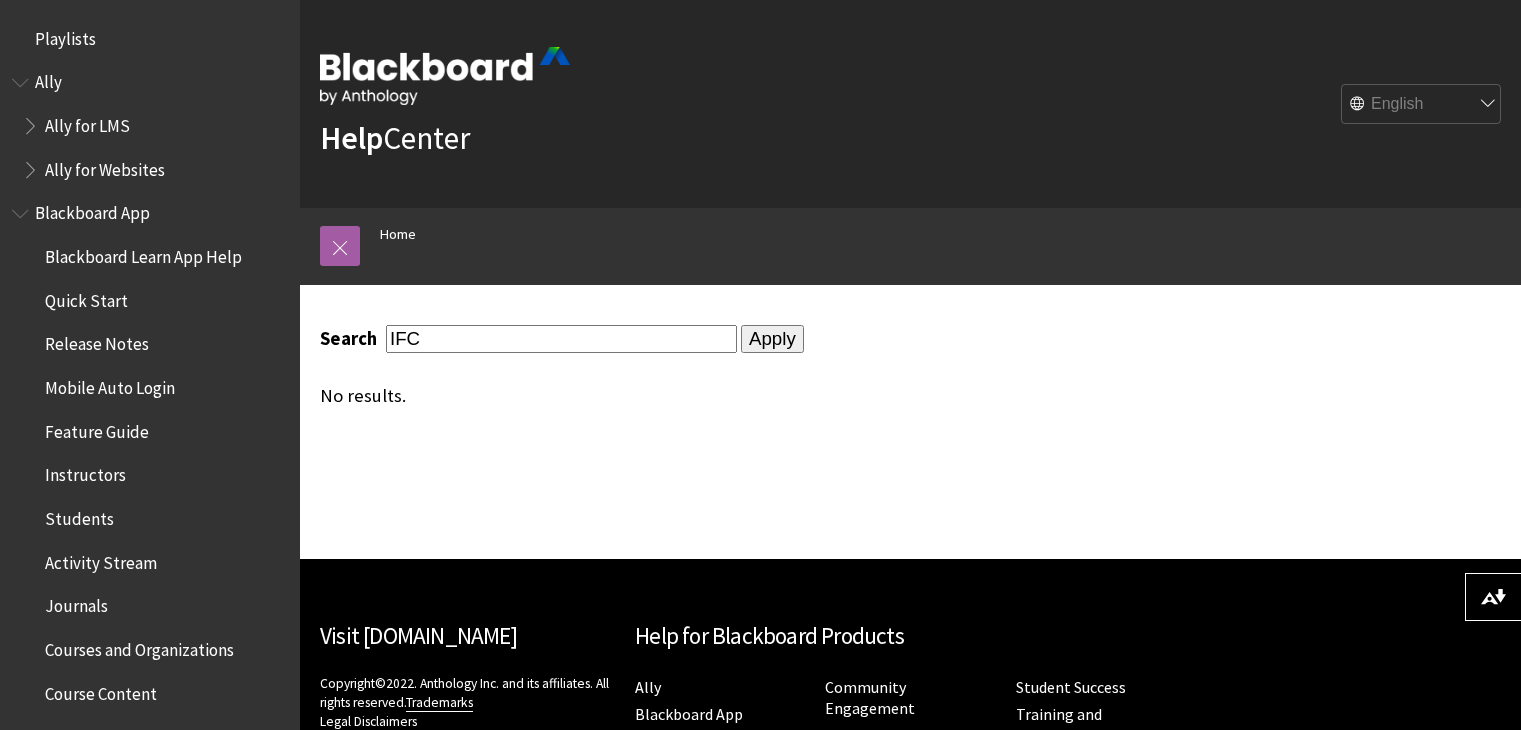 scroll, scrollTop: 92, scrollLeft: 0, axis: vertical 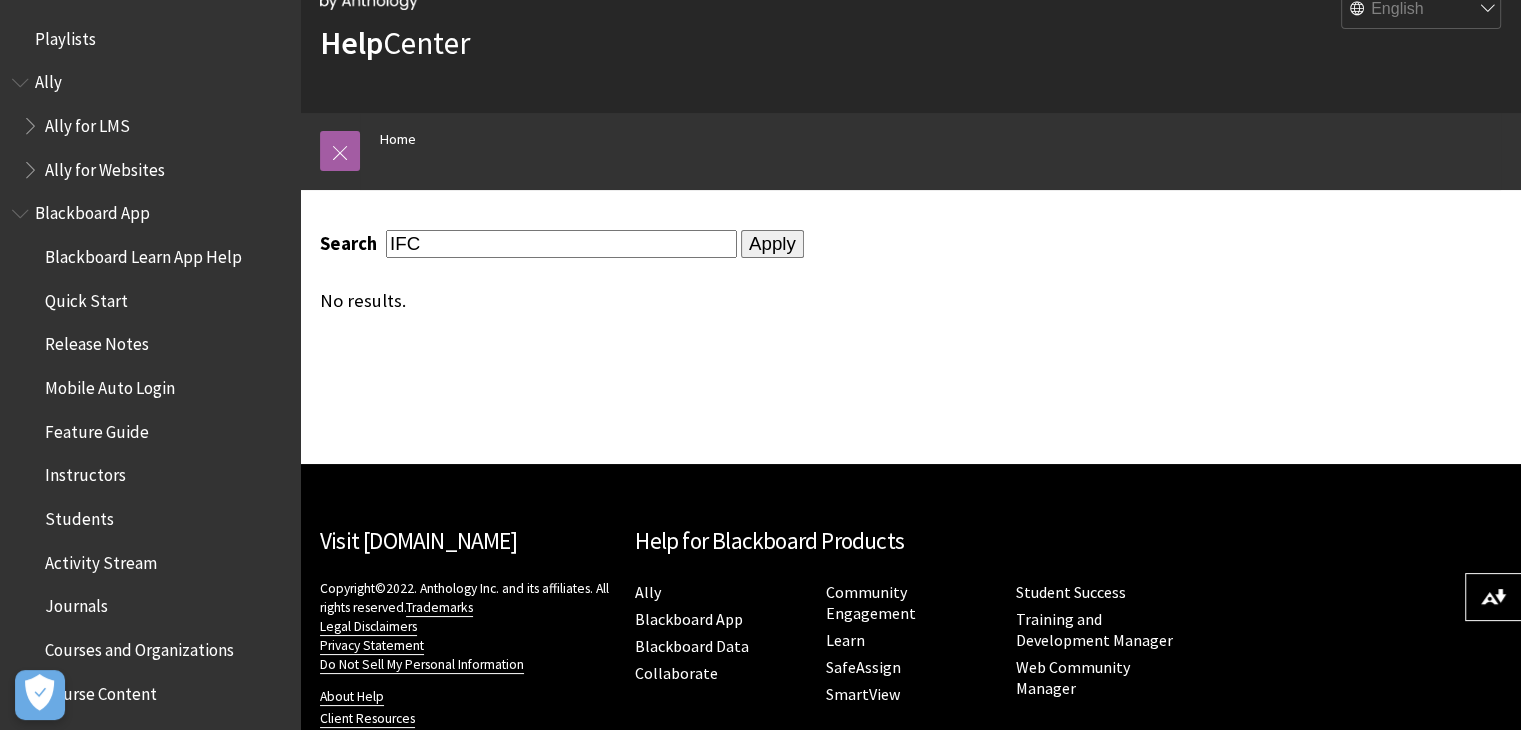 click on "IFC" at bounding box center [561, 243] 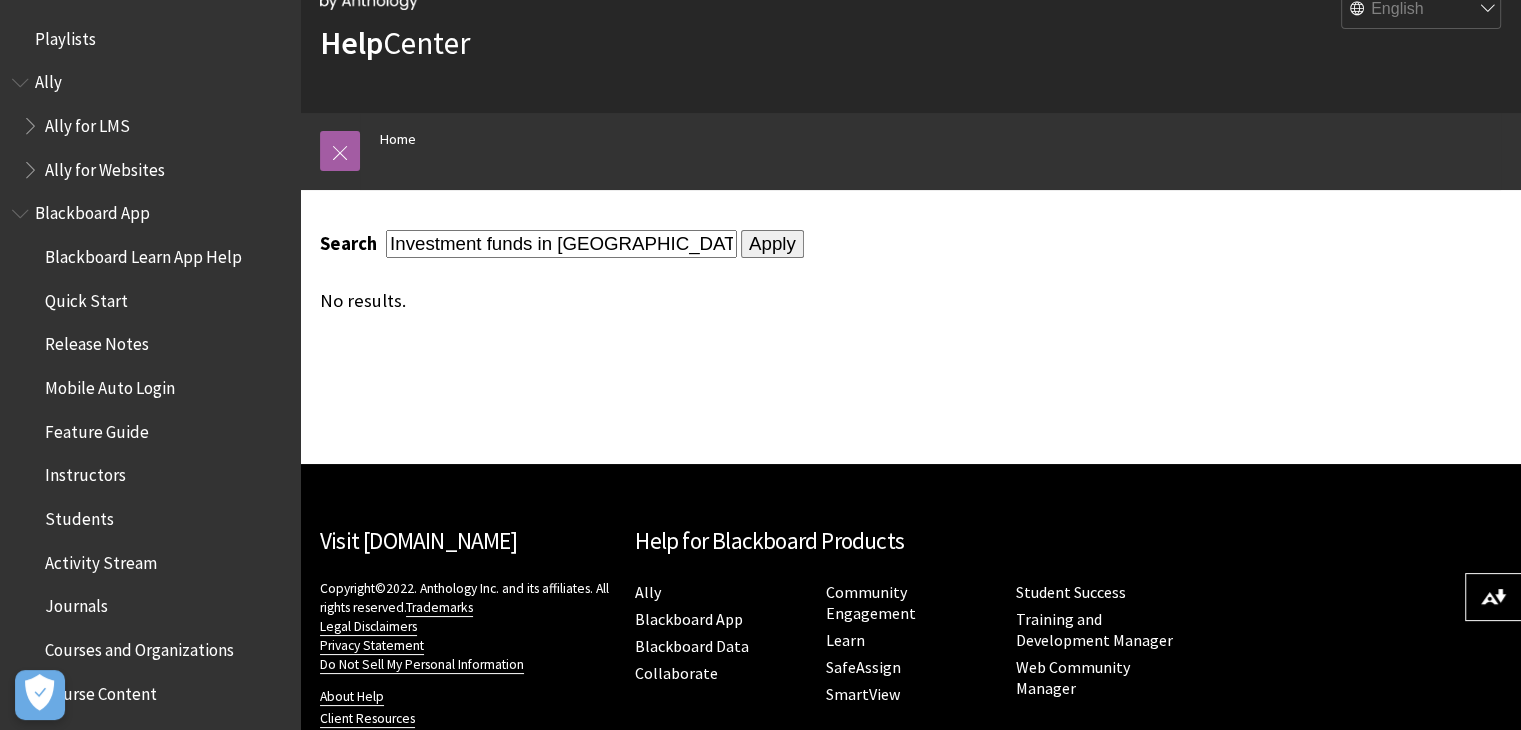 type on "Investment funds in canada]" 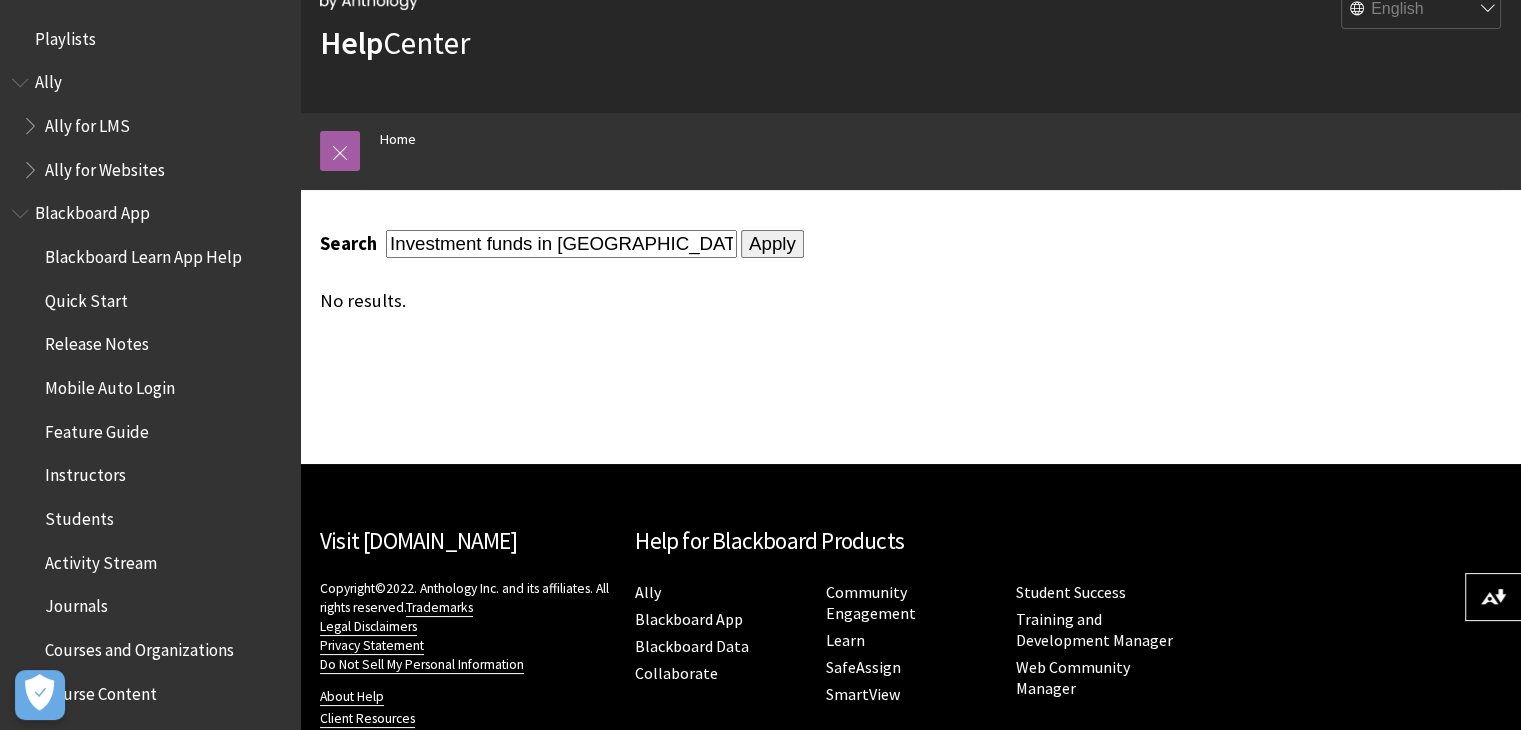 click on "Apply" at bounding box center (772, 244) 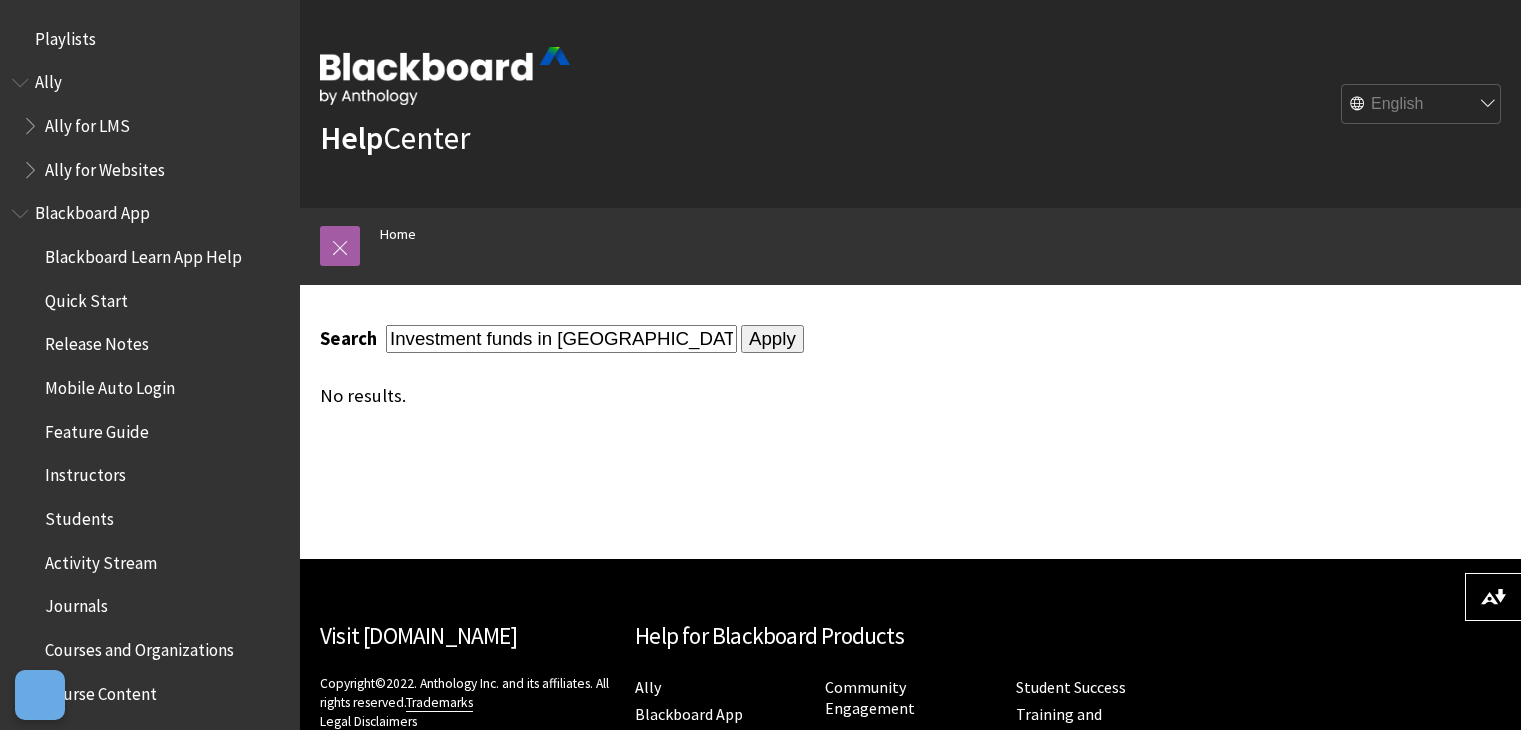 scroll, scrollTop: 0, scrollLeft: 0, axis: both 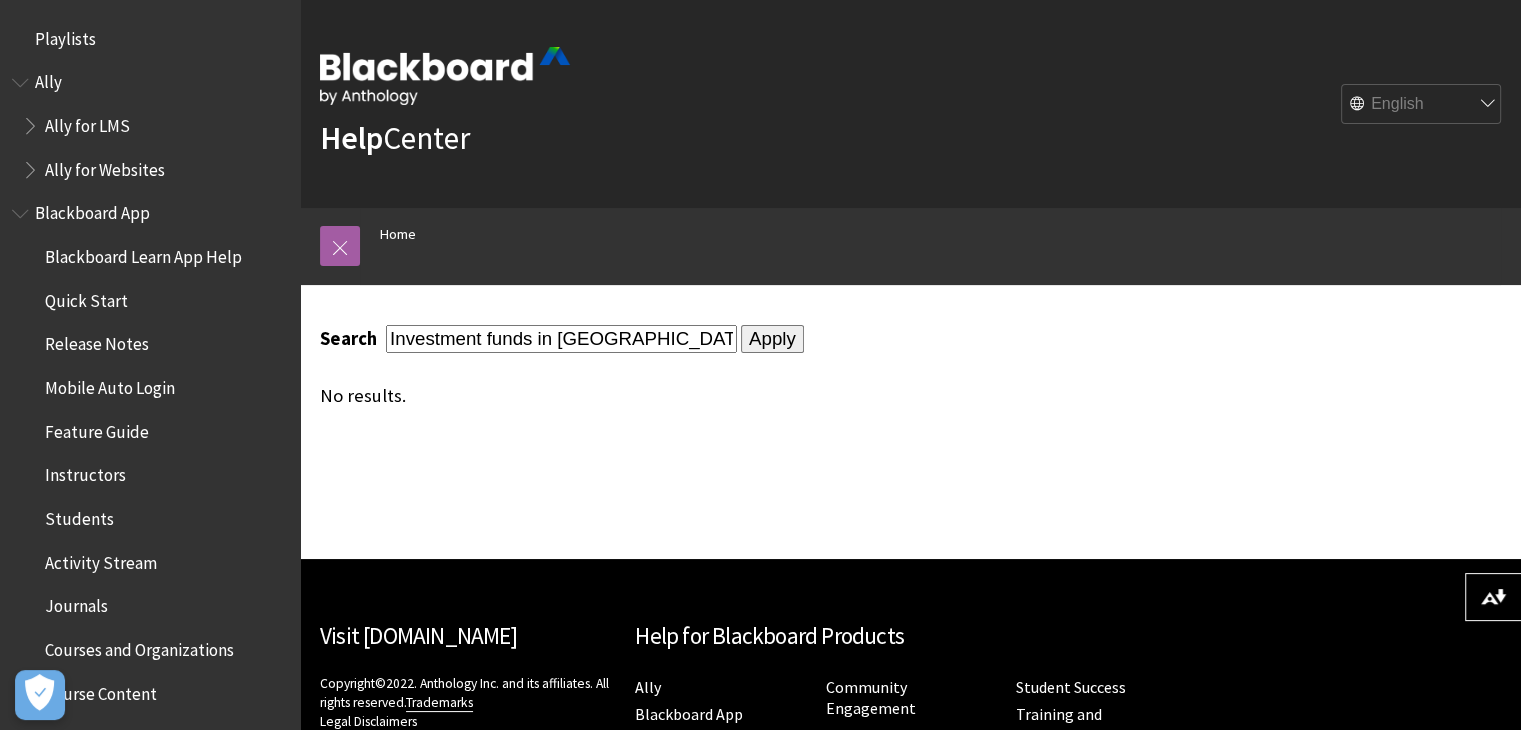 click on "Investment funds in canada]" at bounding box center [561, 338] 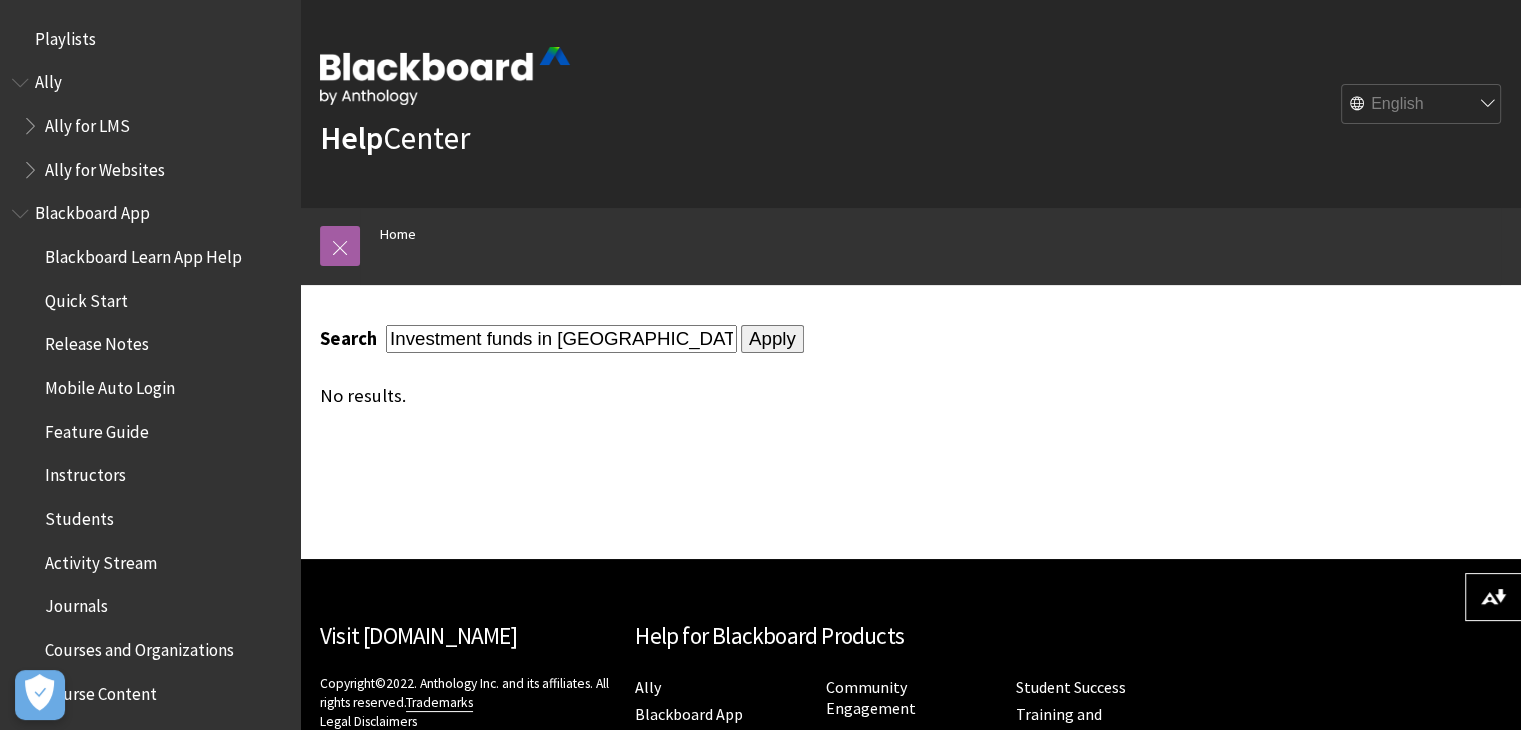 type on "Investment funds in canada" 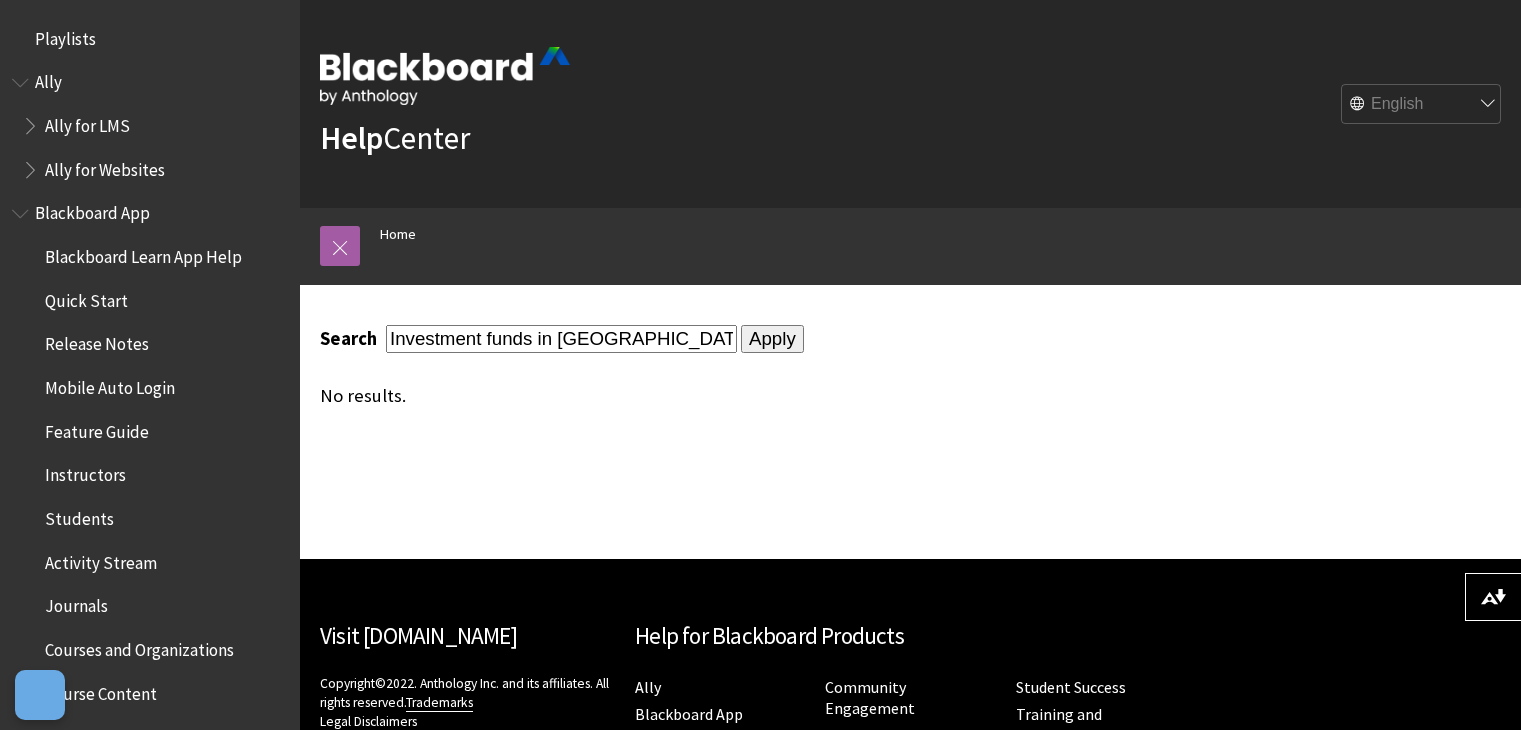 scroll, scrollTop: 0, scrollLeft: 0, axis: both 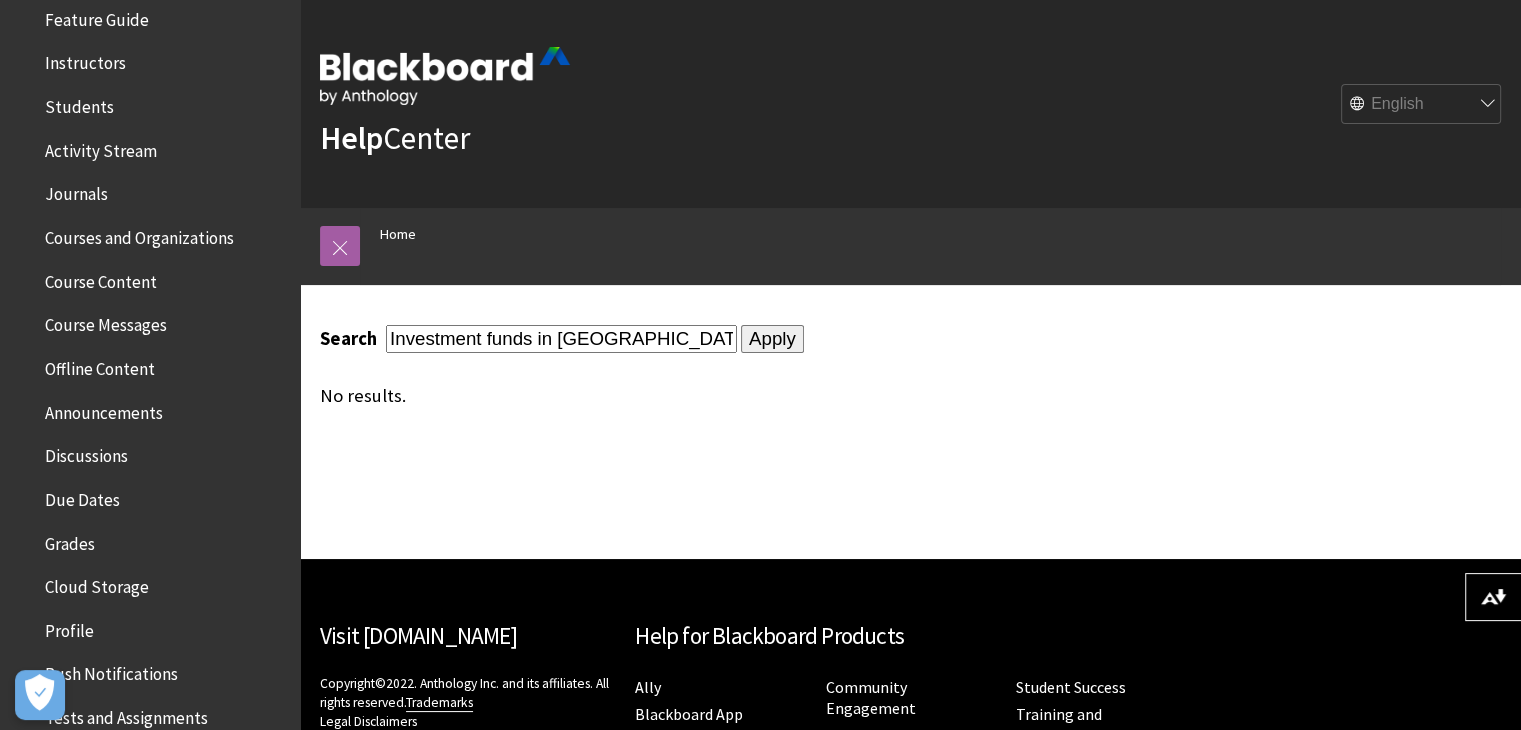 click on "Course Content" at bounding box center [101, 278] 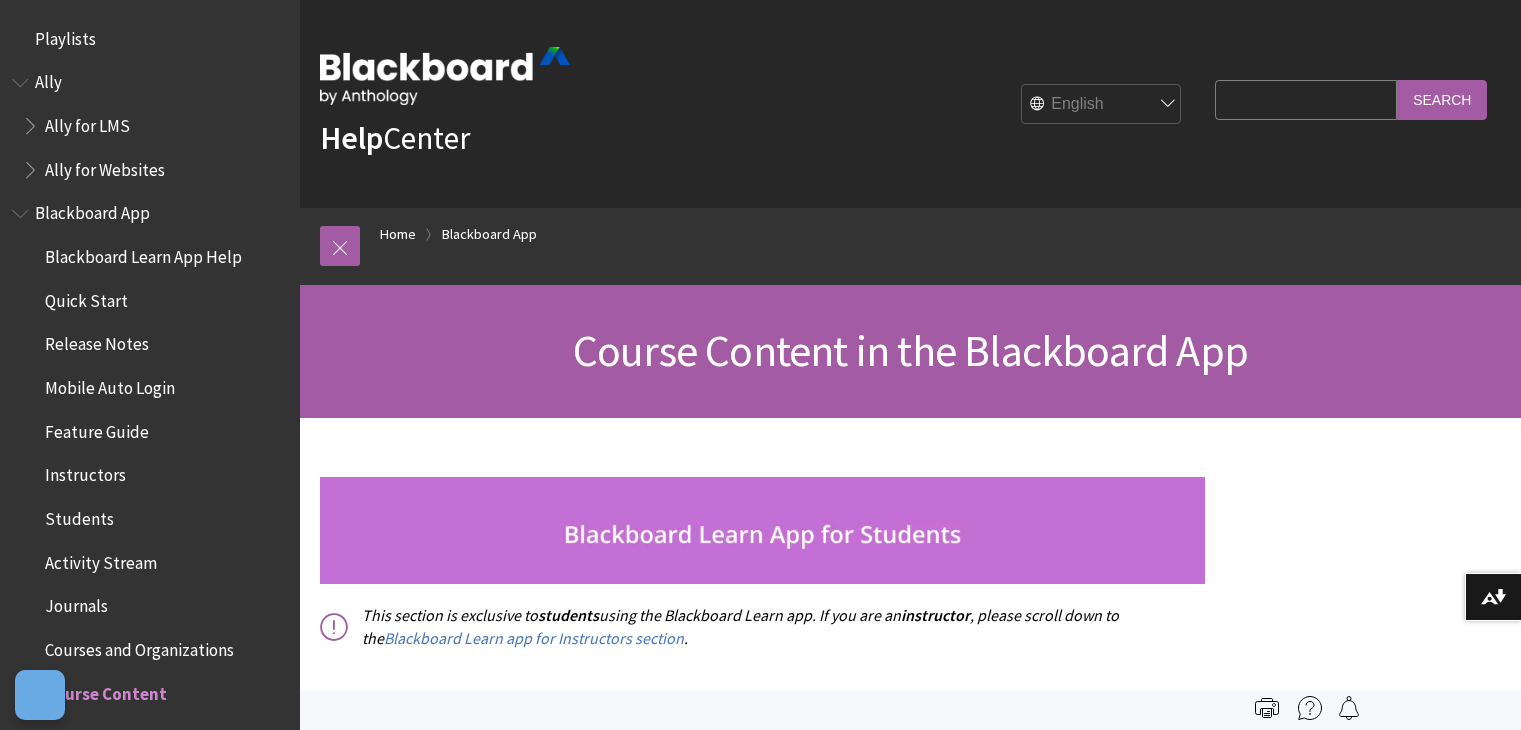 scroll, scrollTop: 0, scrollLeft: 0, axis: both 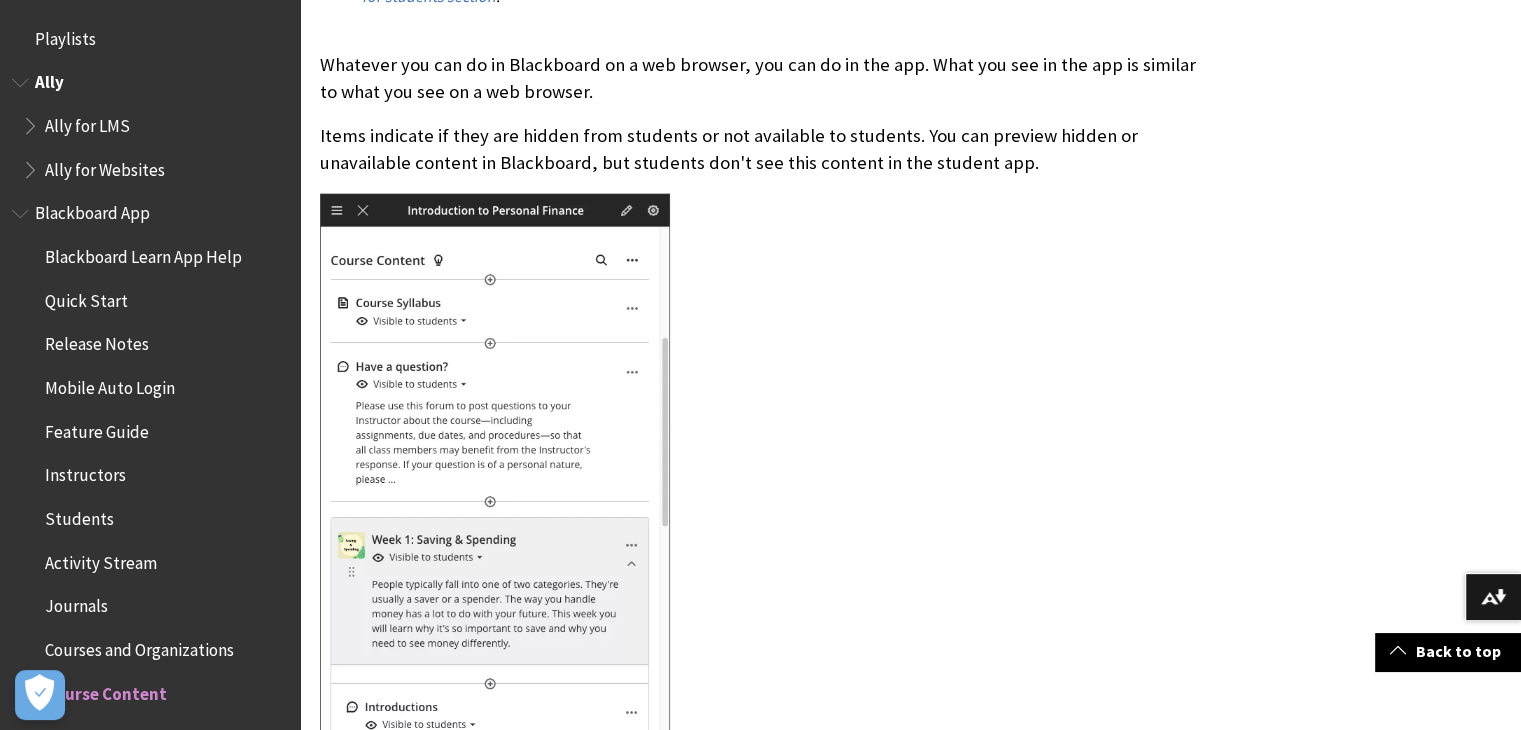 click at bounding box center (32, 121) 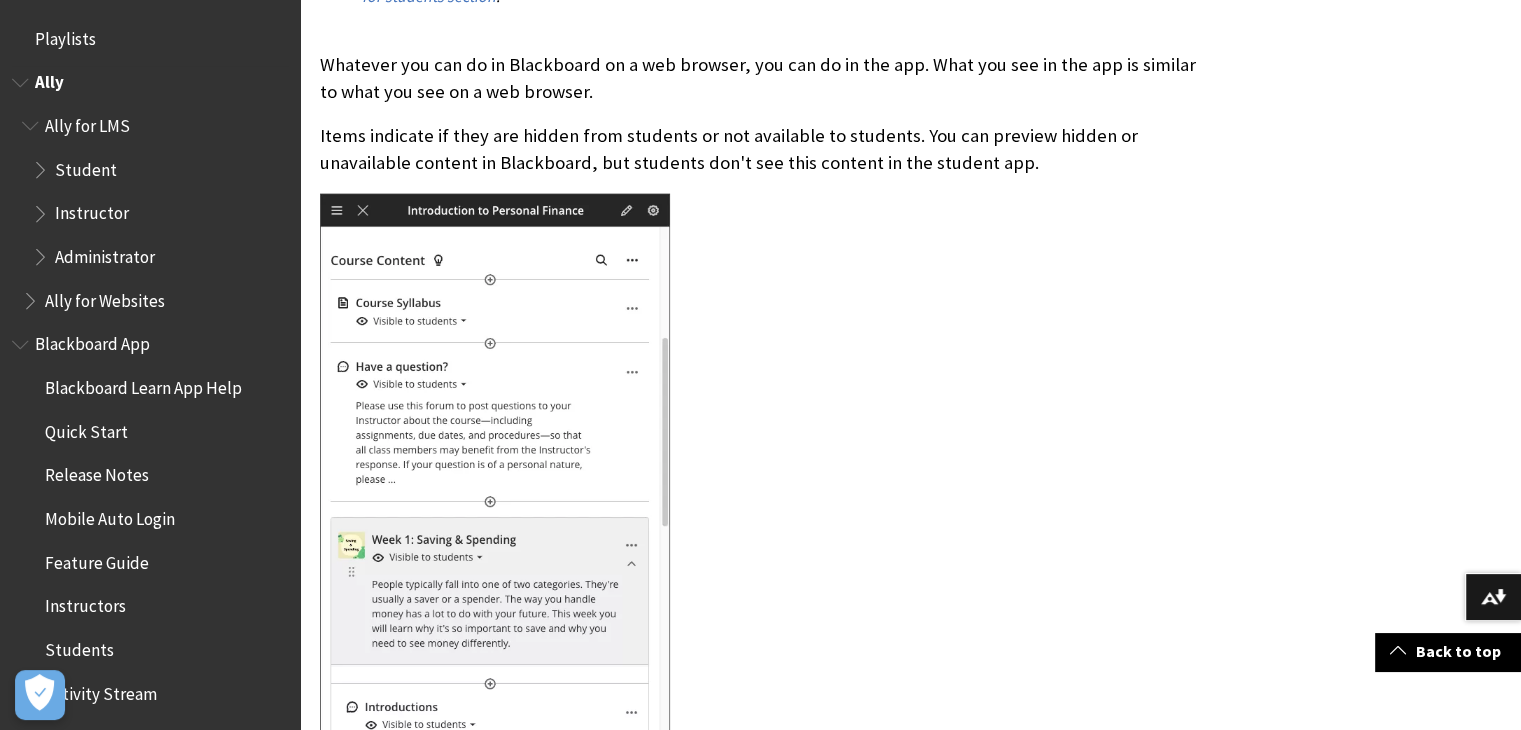 click at bounding box center [32, 121] 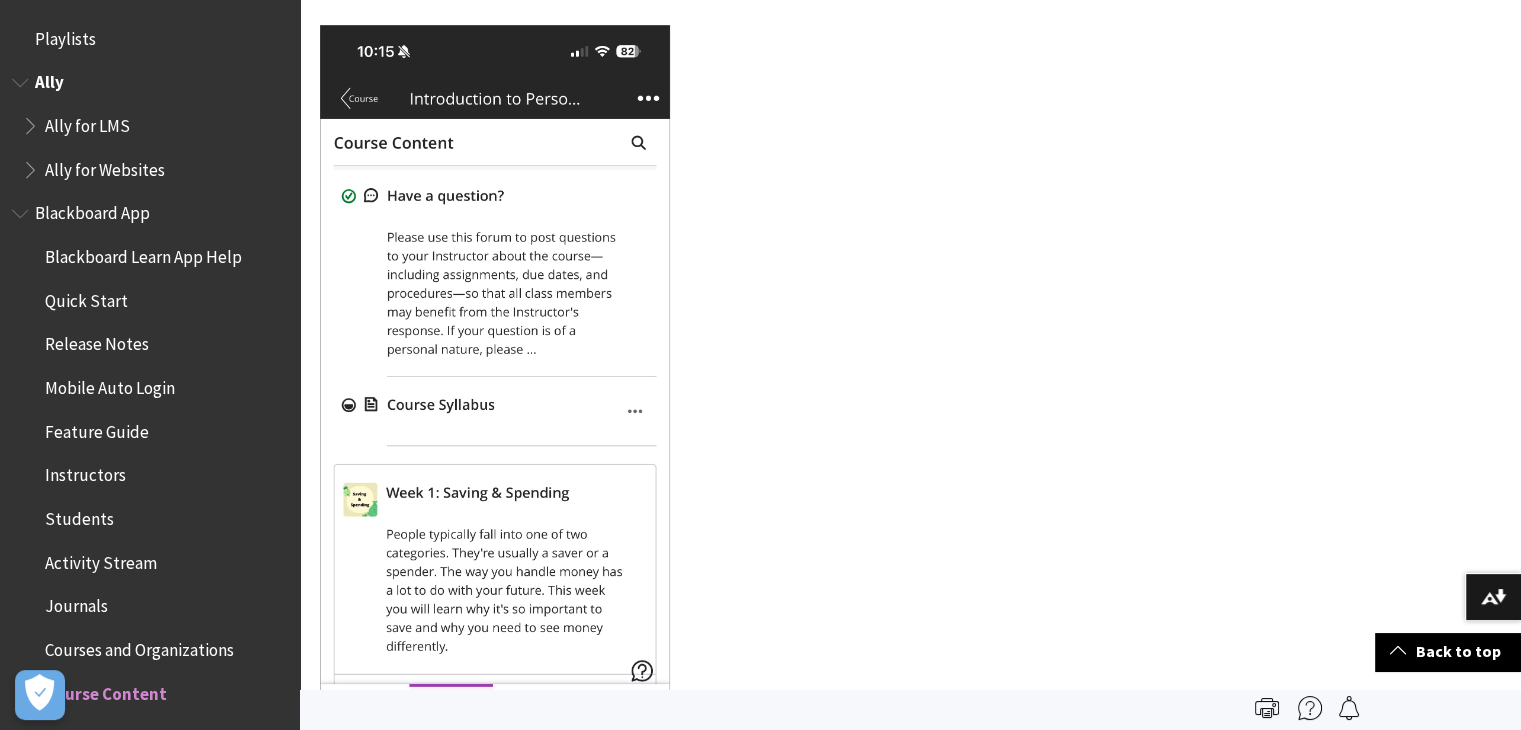 scroll, scrollTop: 0, scrollLeft: 0, axis: both 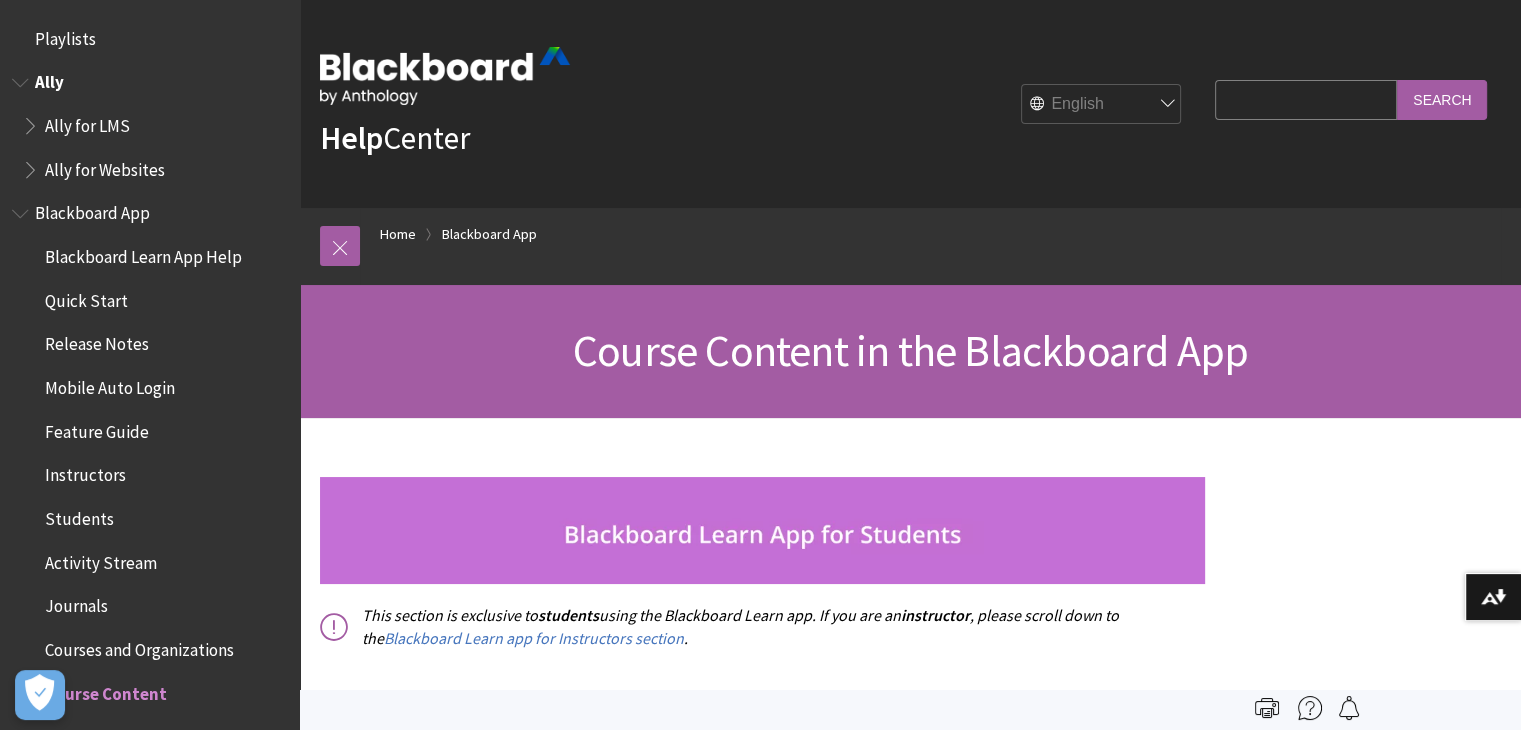 click on "Search Query" at bounding box center [1306, 99] 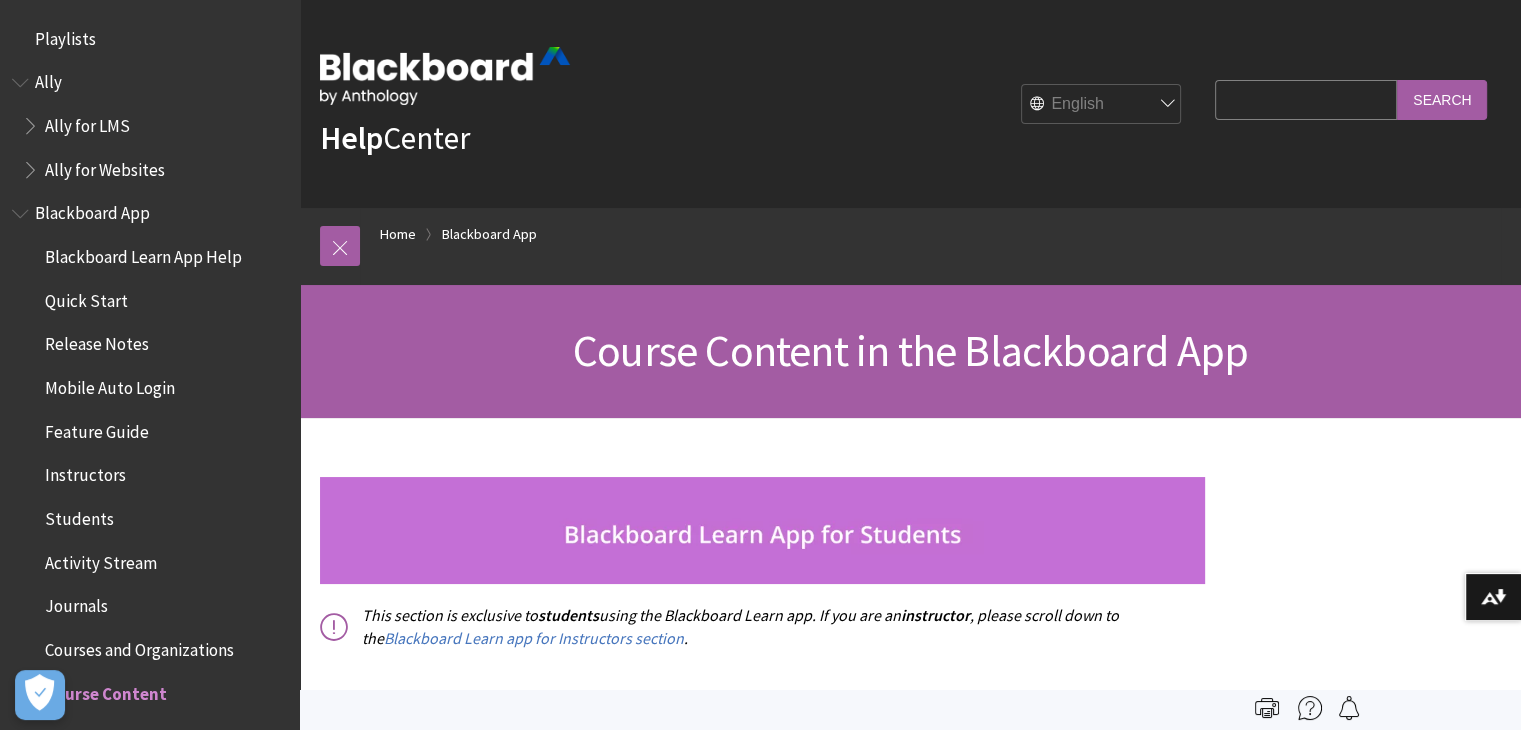paste on "INTRODUCTION TO THE MUTUAL FUND MARKETPLACE" 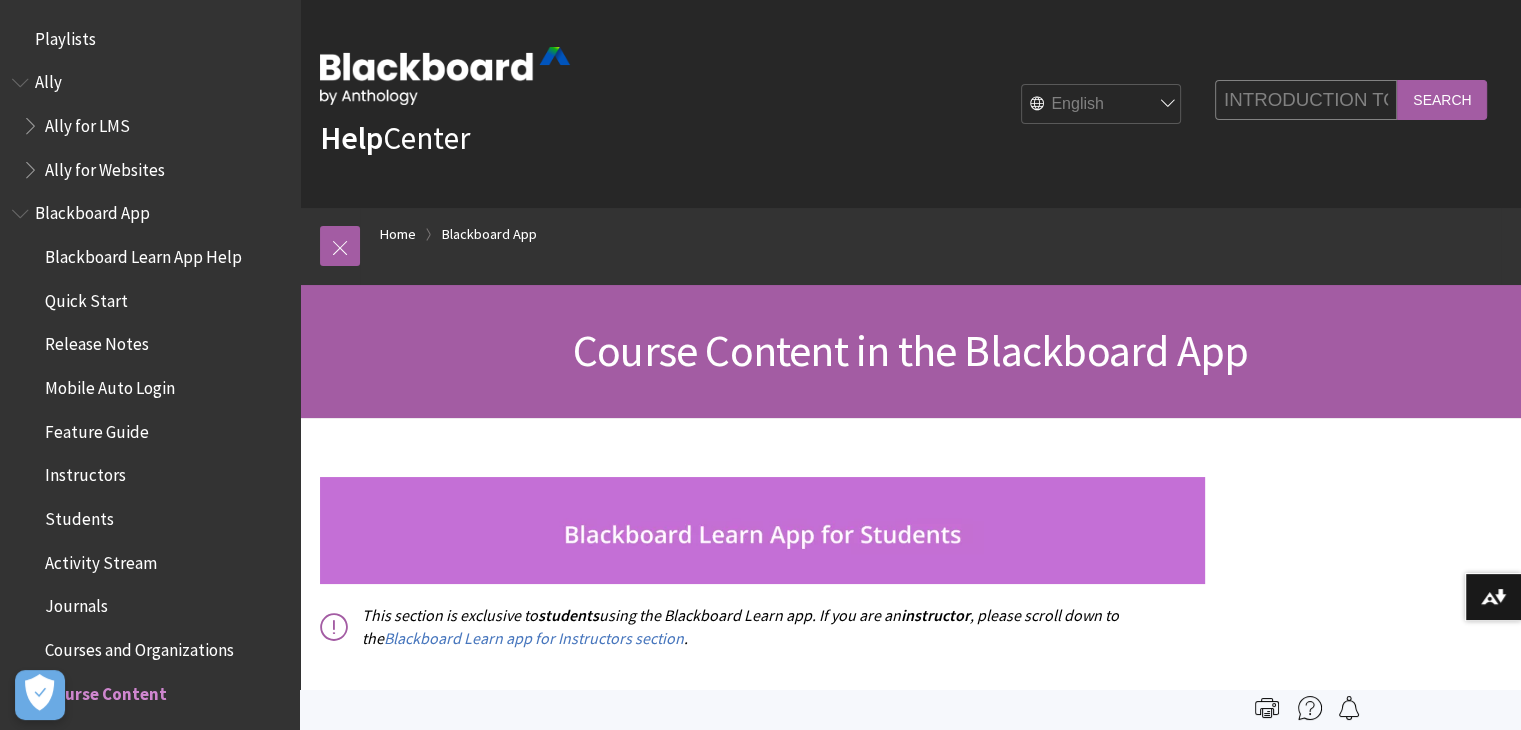 scroll, scrollTop: 0, scrollLeft: 315, axis: horizontal 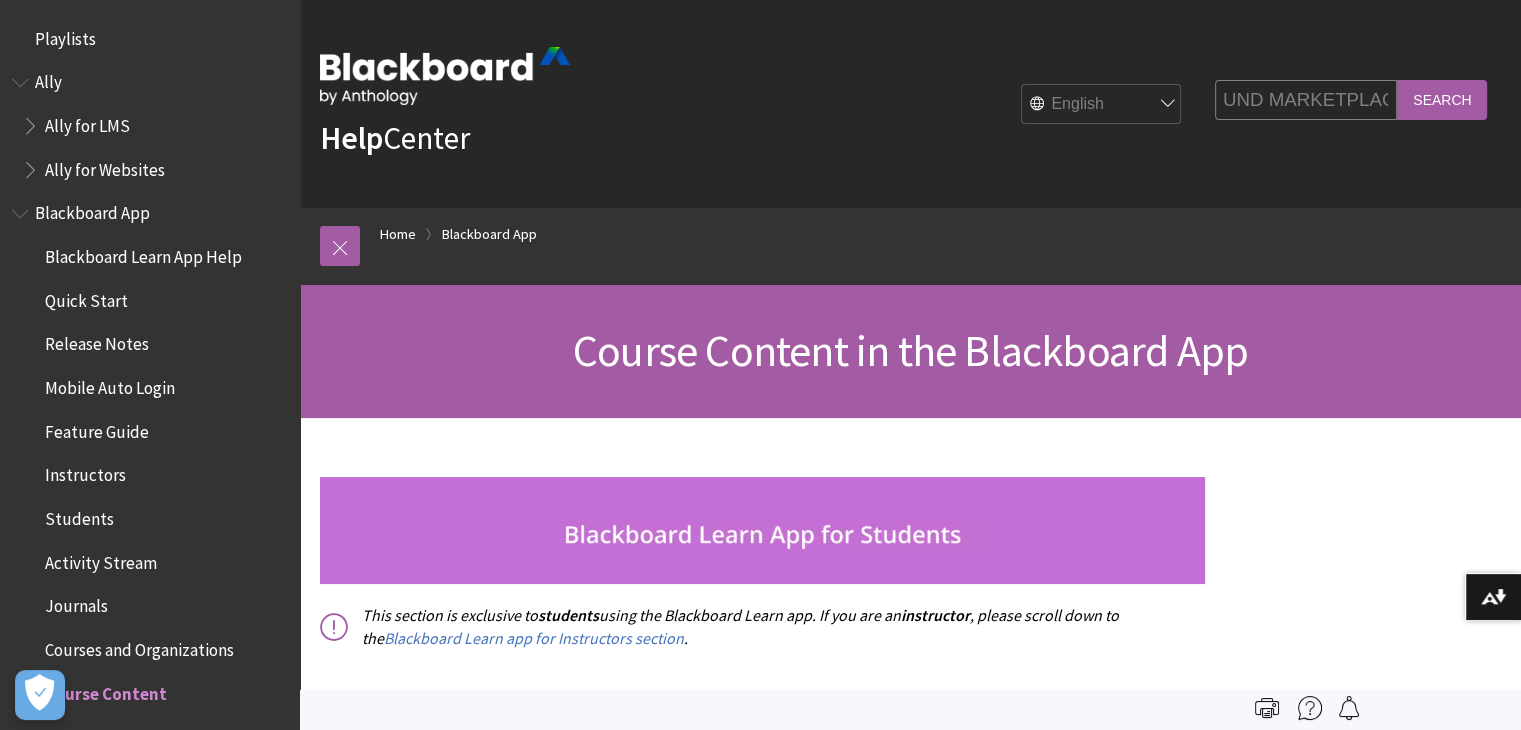 type on "INTRODUCTION TO THE MUTUAL FUND MARKETPLACE" 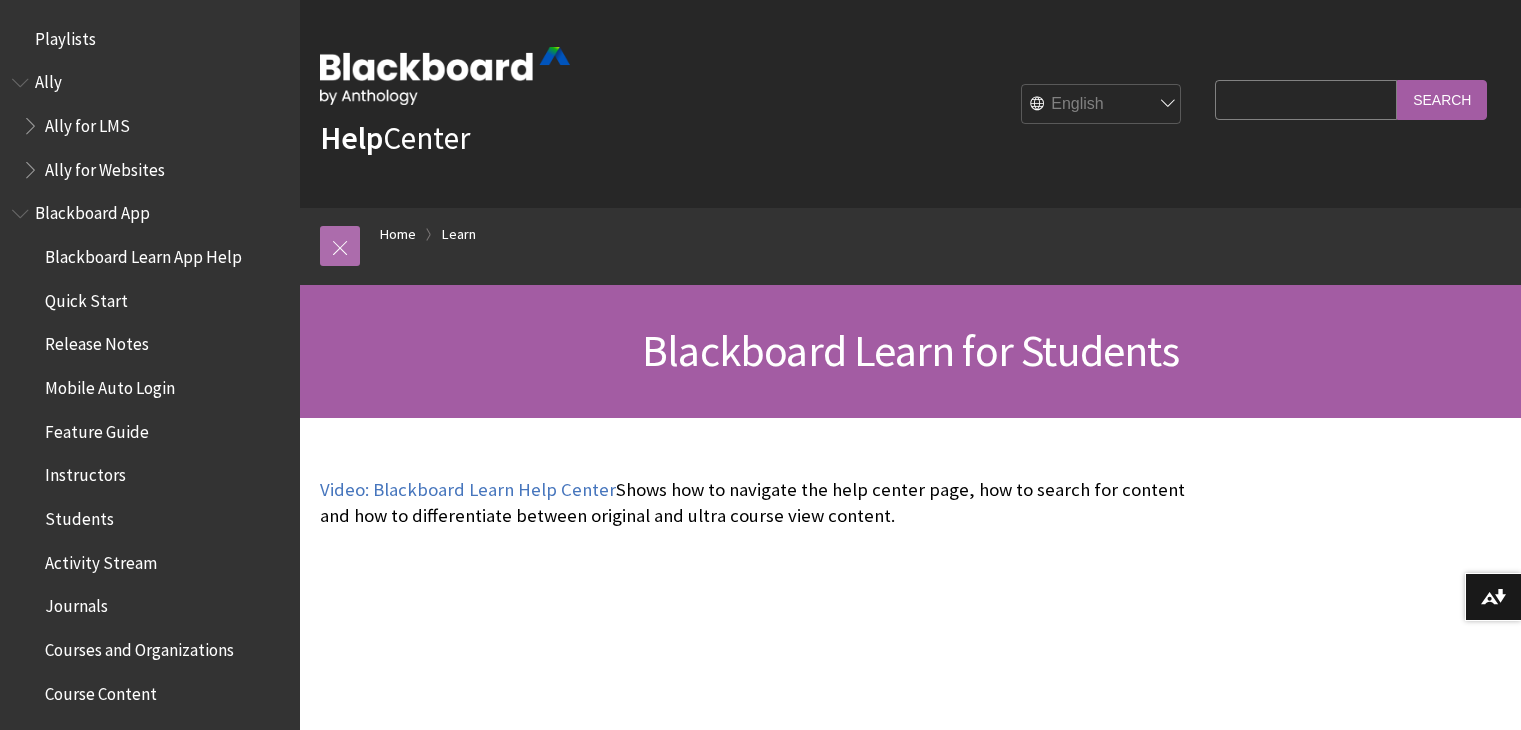 scroll, scrollTop: 0, scrollLeft: 0, axis: both 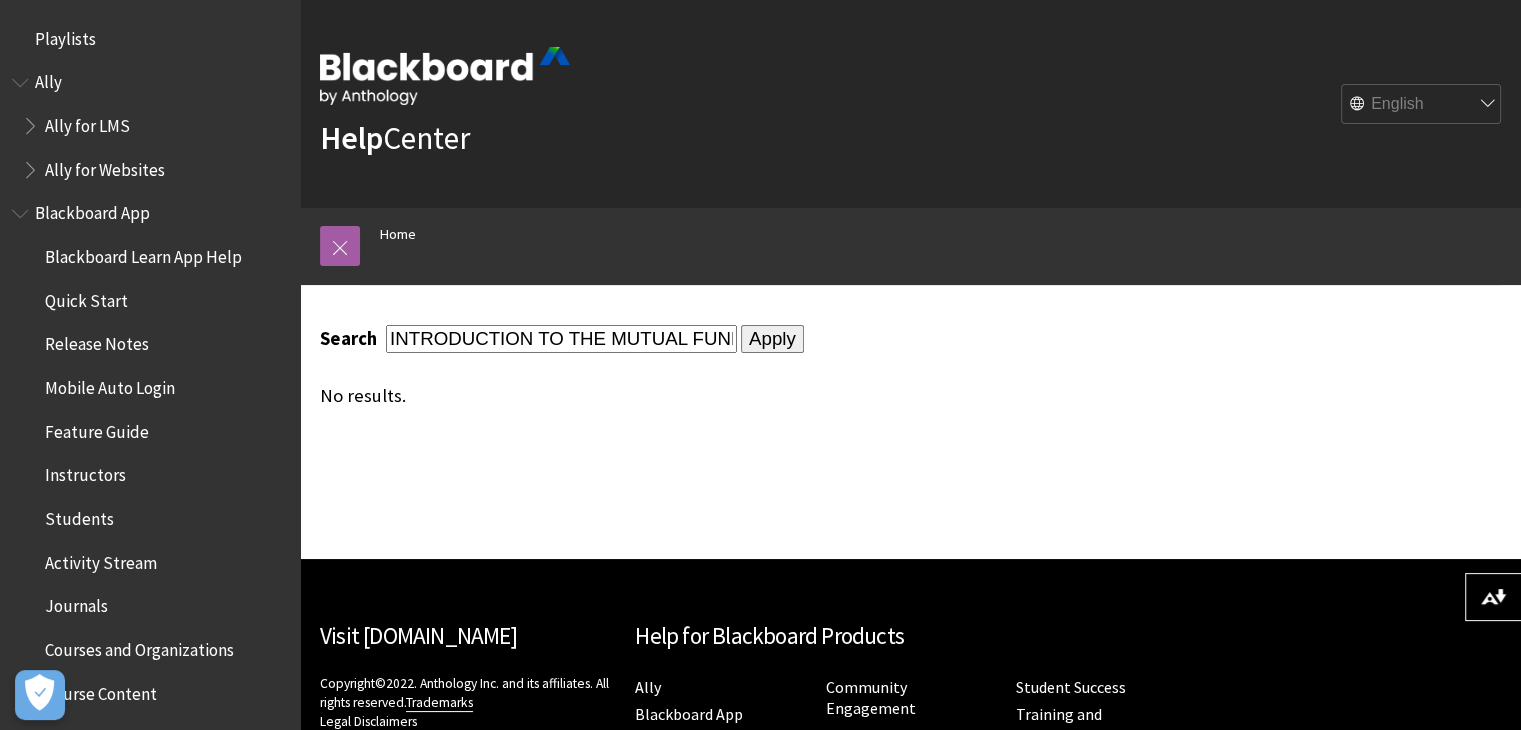 click on "Apply" at bounding box center [772, 339] 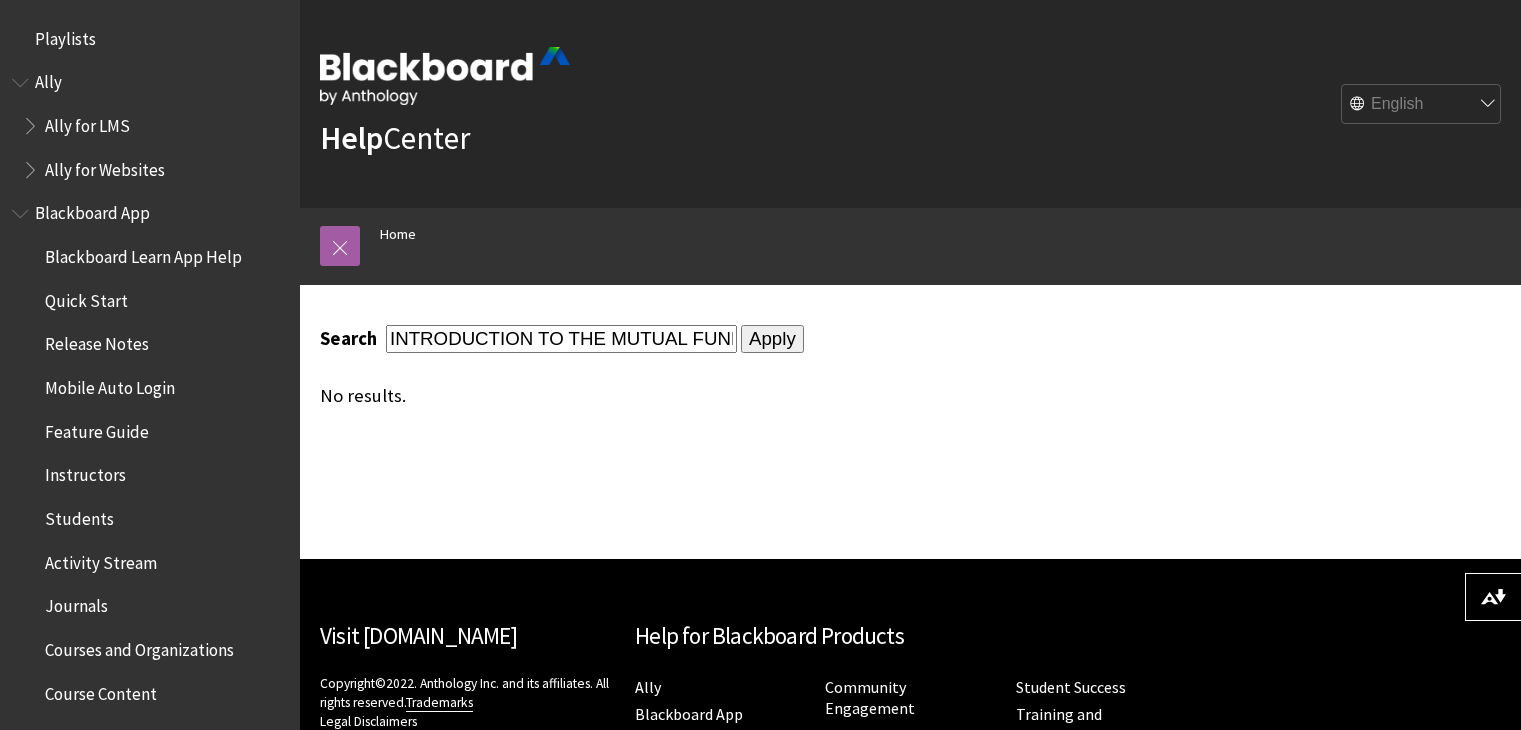 scroll, scrollTop: 0, scrollLeft: 0, axis: both 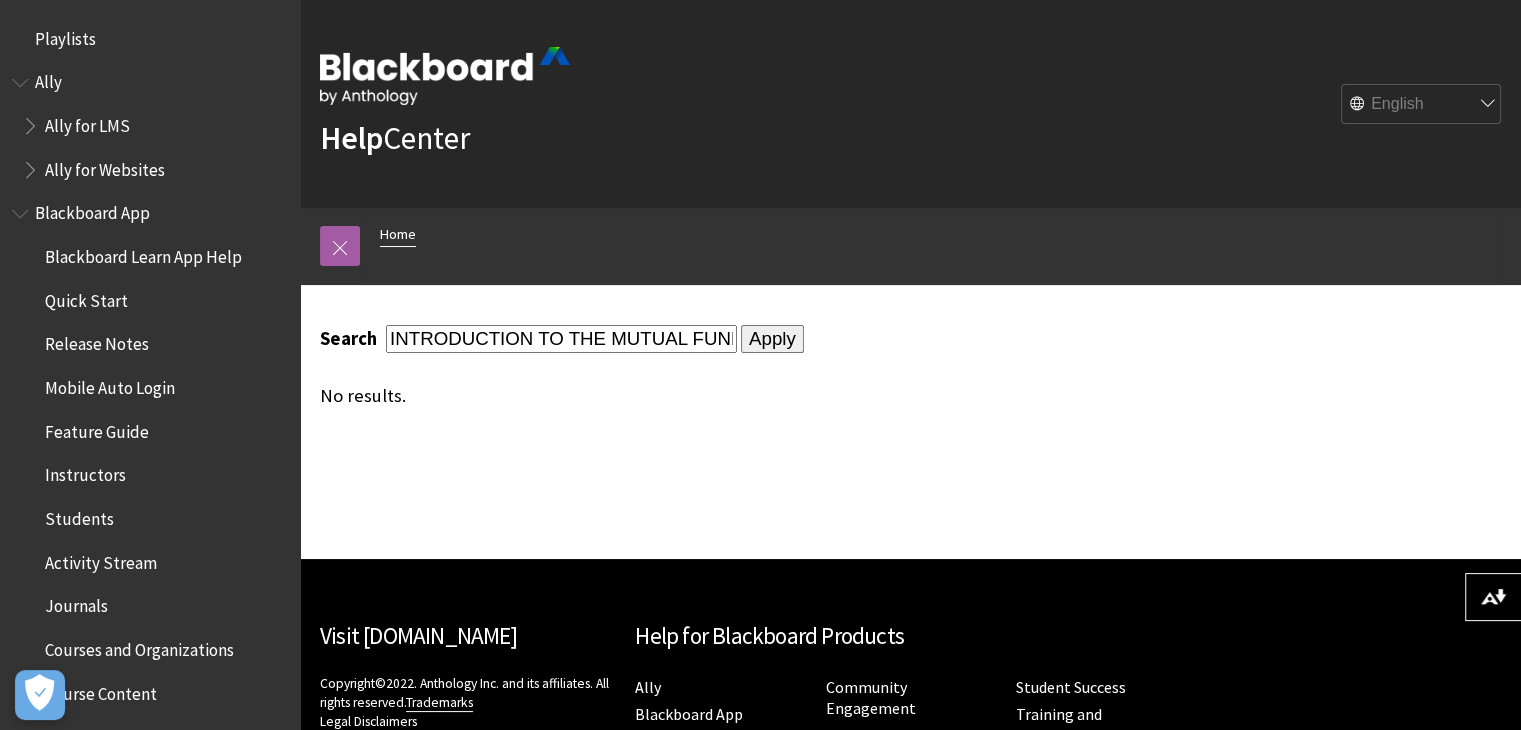 click on "Home" at bounding box center (398, 234) 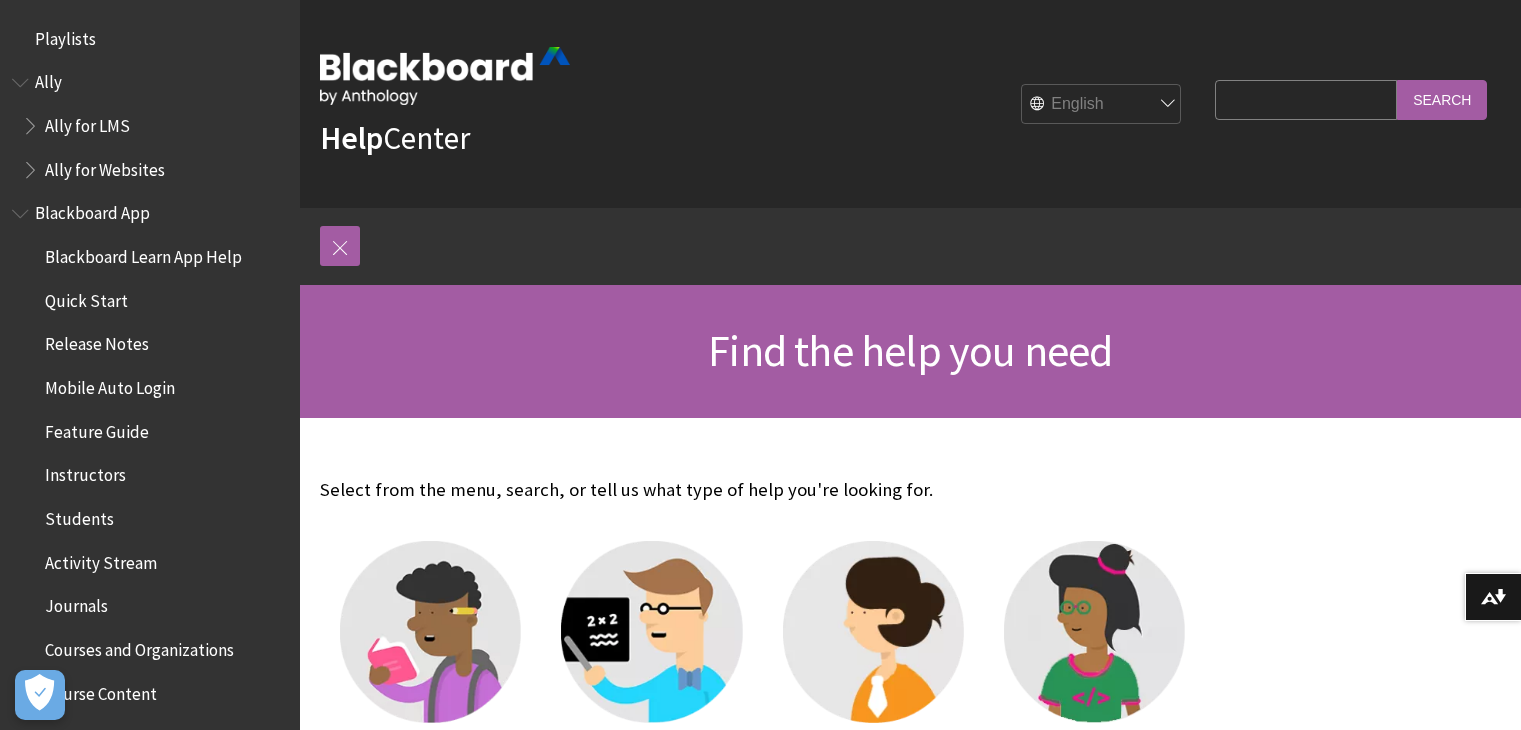 scroll, scrollTop: 0, scrollLeft: 0, axis: both 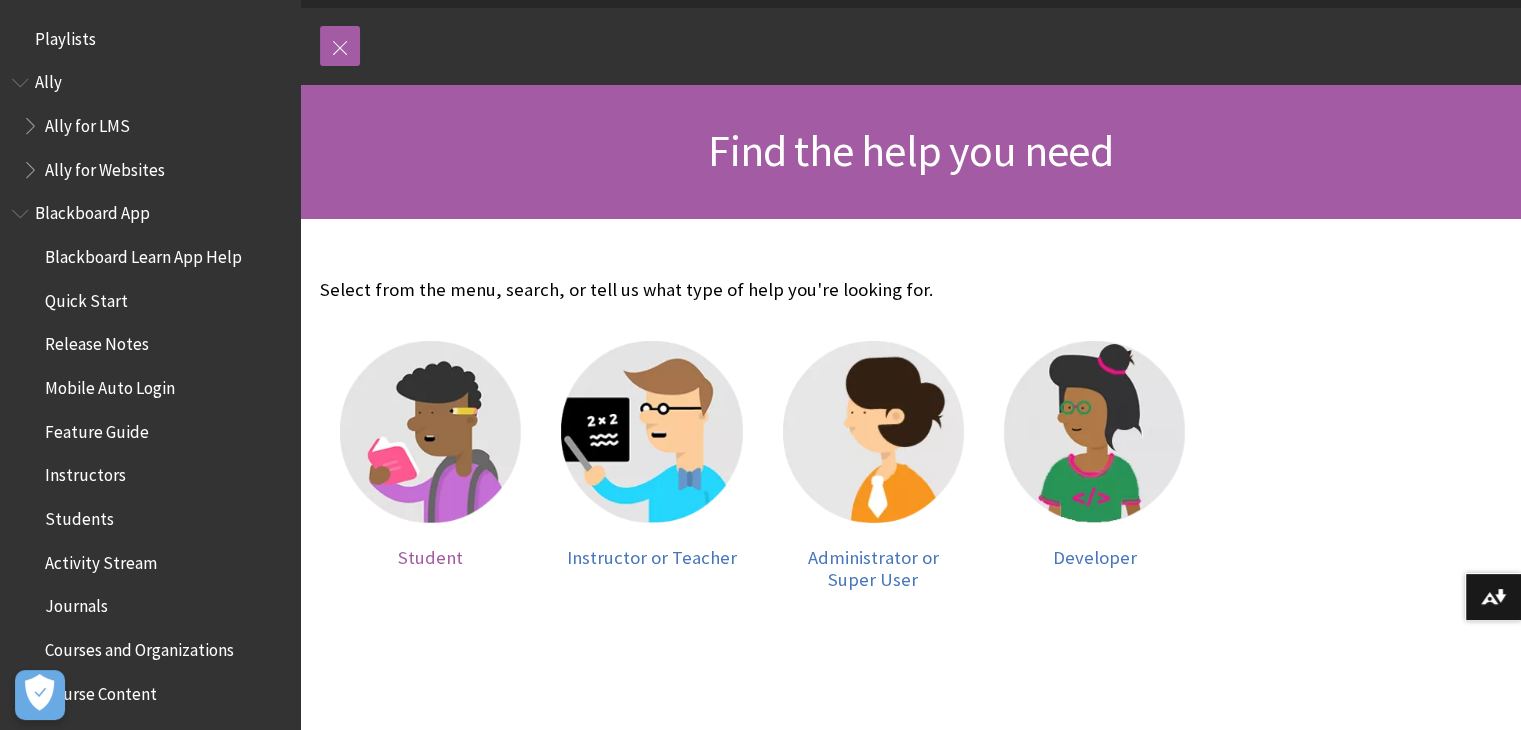 click at bounding box center [430, 431] 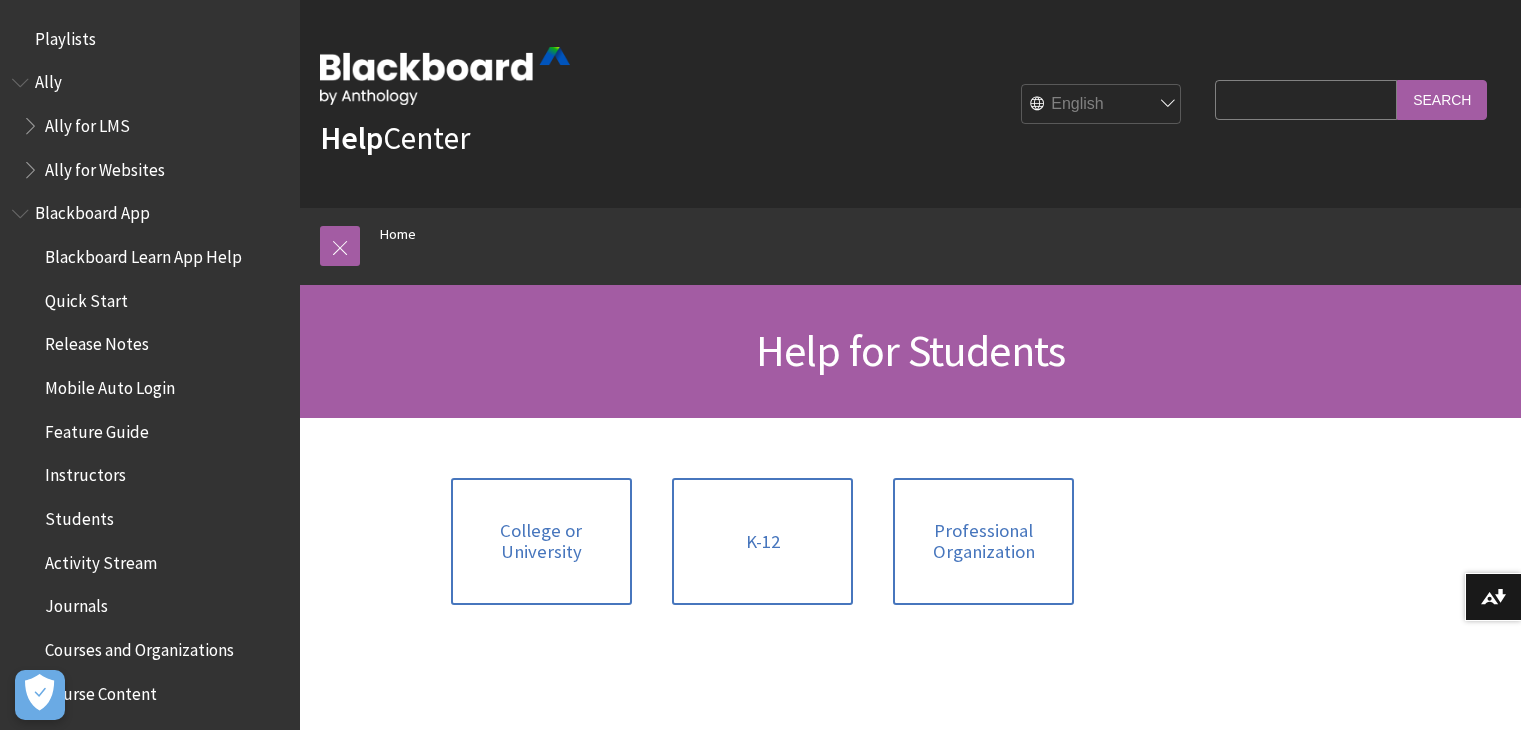 scroll, scrollTop: 0, scrollLeft: 0, axis: both 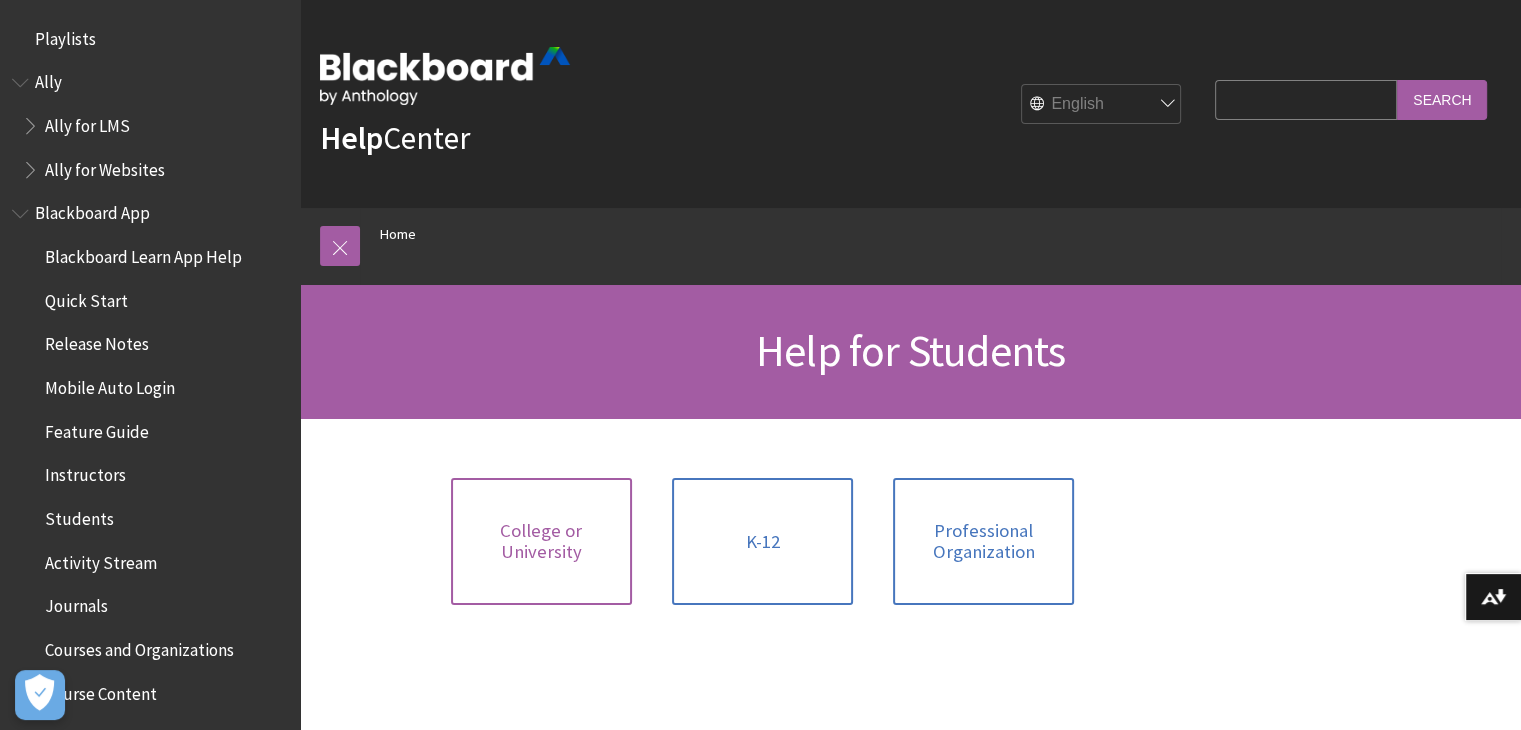 click on "College or University" at bounding box center [541, 541] 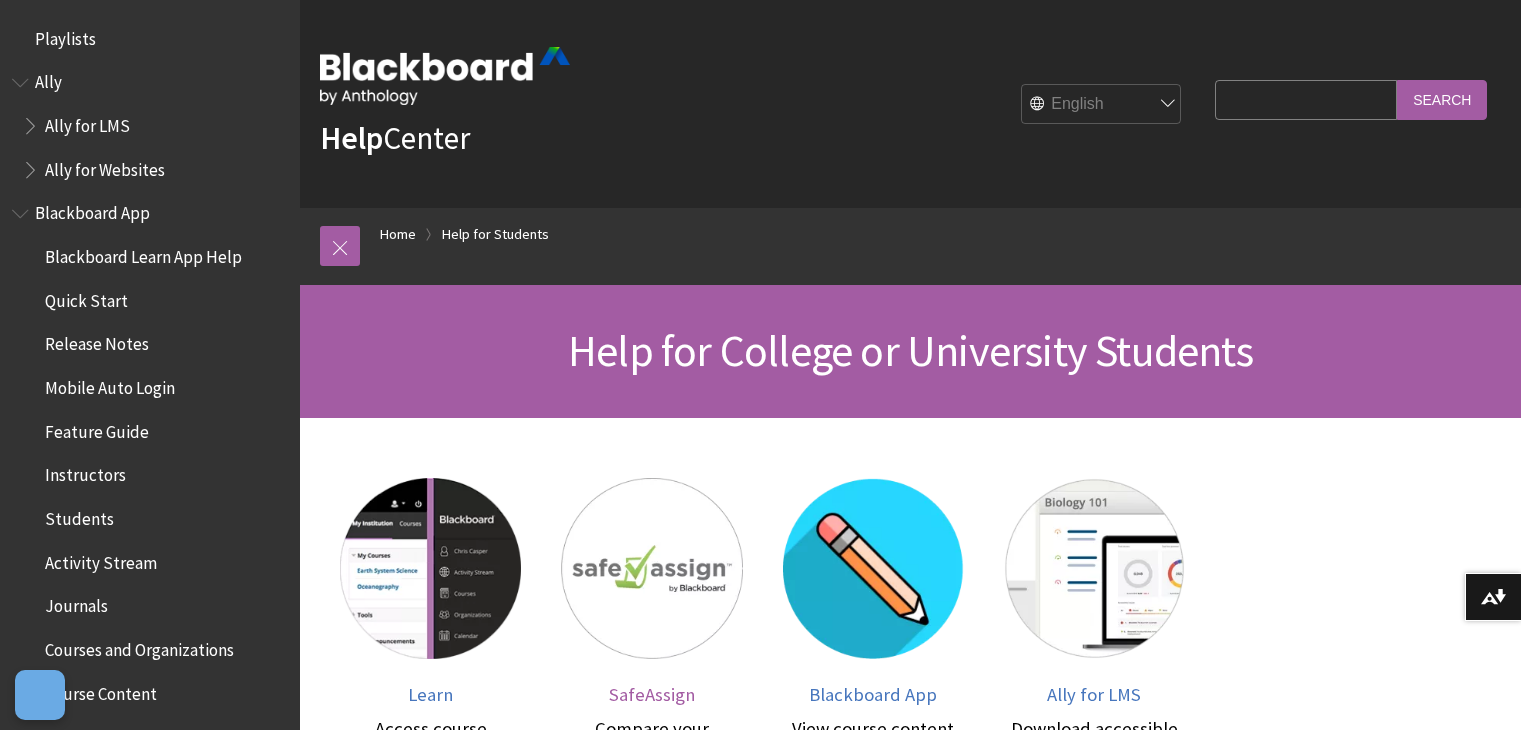 scroll, scrollTop: 0, scrollLeft: 0, axis: both 